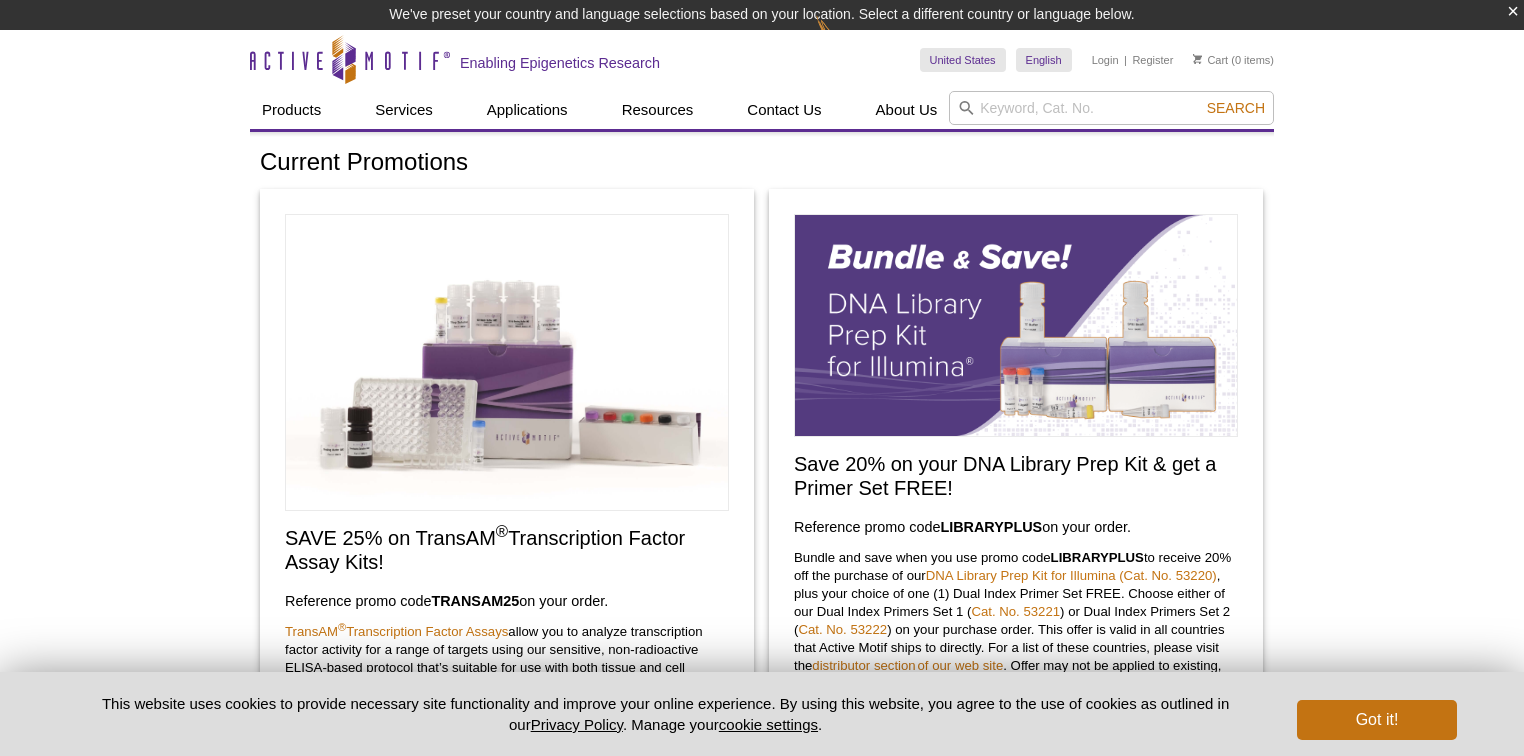 scroll, scrollTop: 0, scrollLeft: 0, axis: both 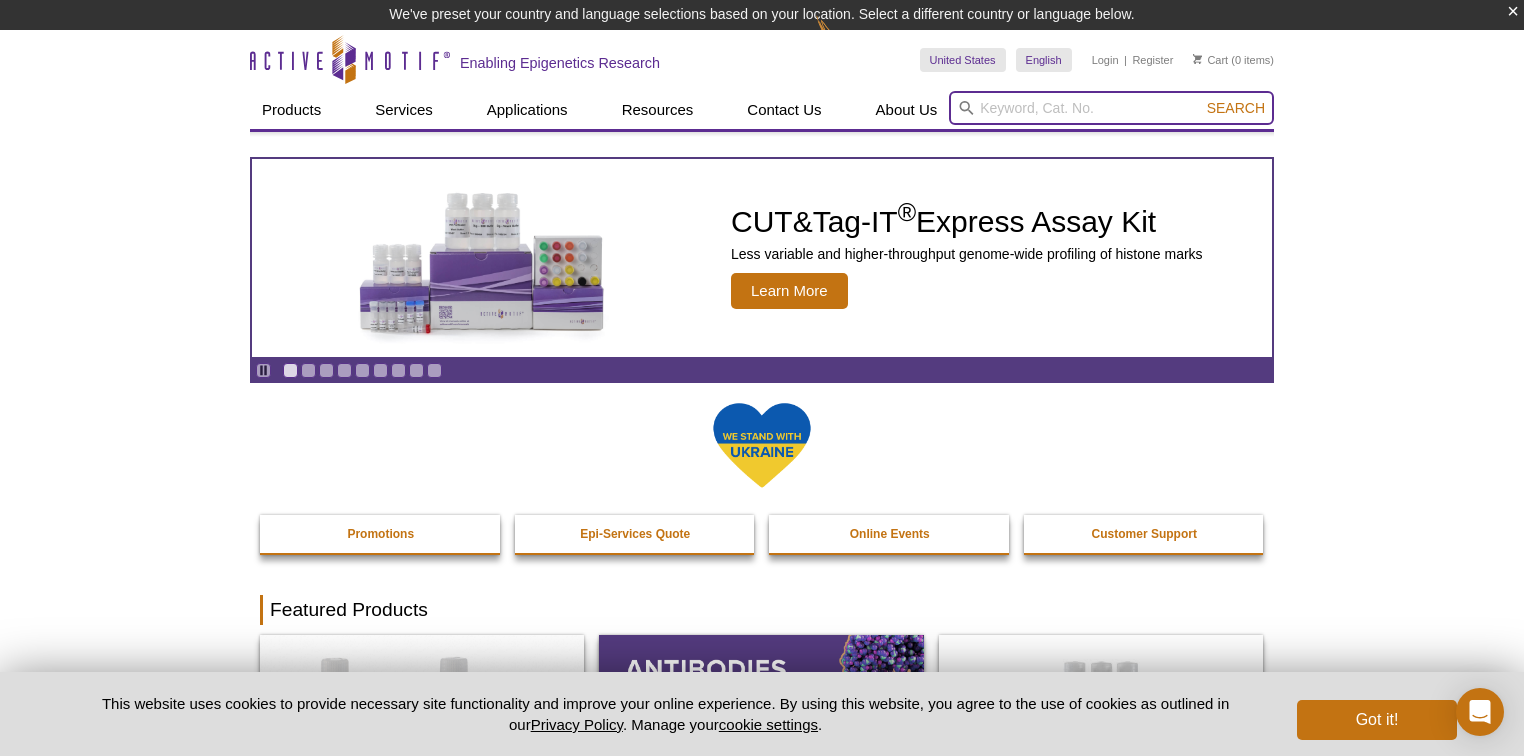 click at bounding box center (1111, 108) 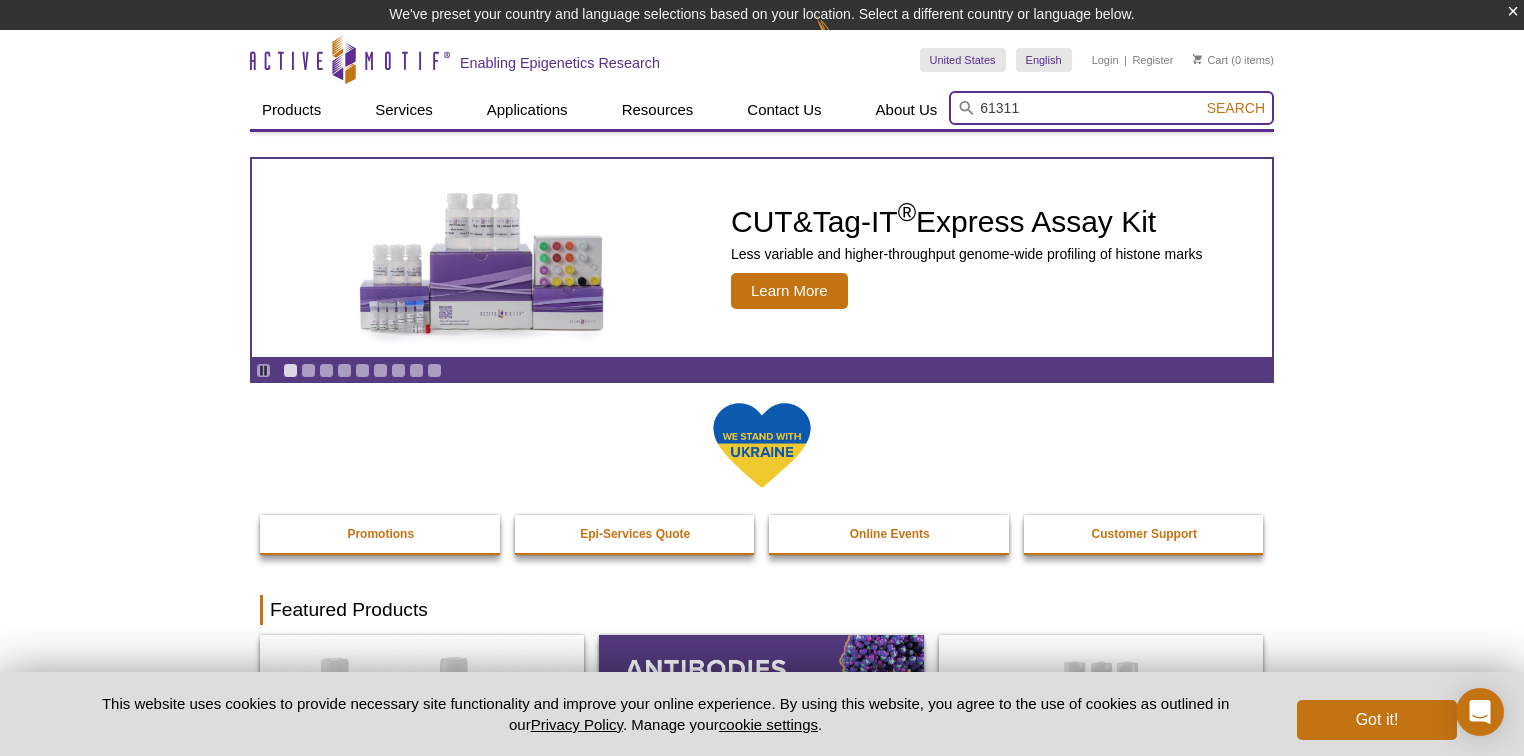 type on "61311" 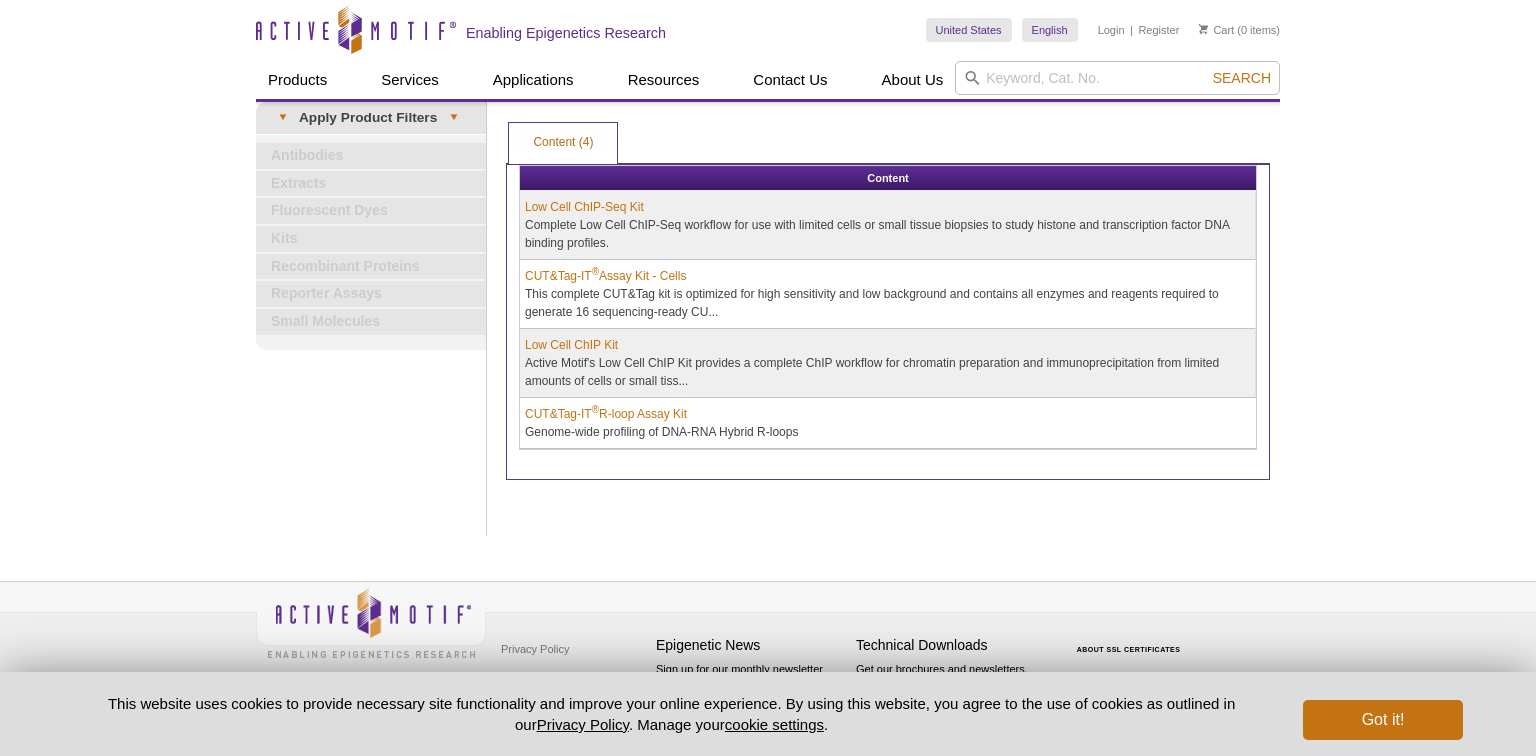 scroll, scrollTop: 0, scrollLeft: 0, axis: both 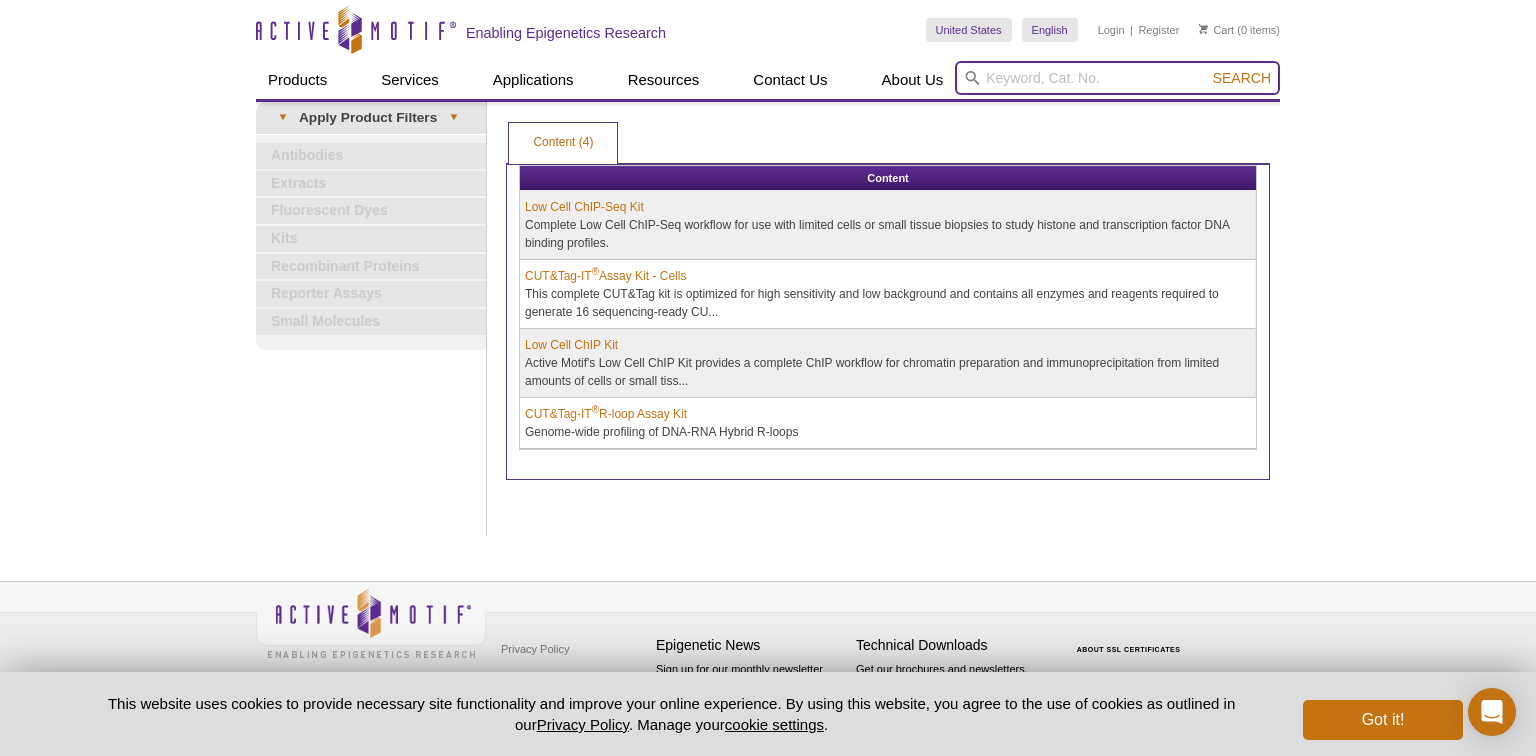 click at bounding box center (1117, 78) 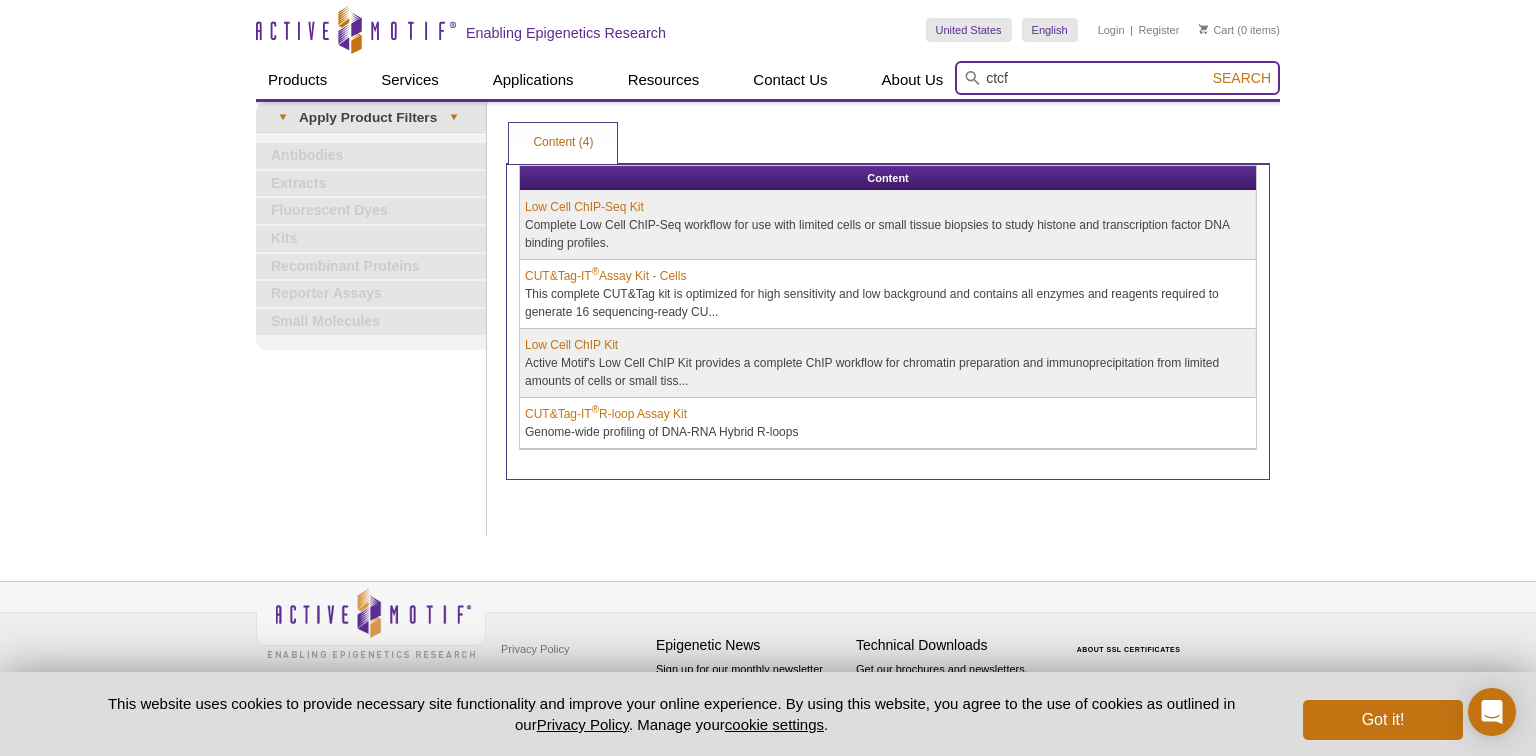 type on "ctcf" 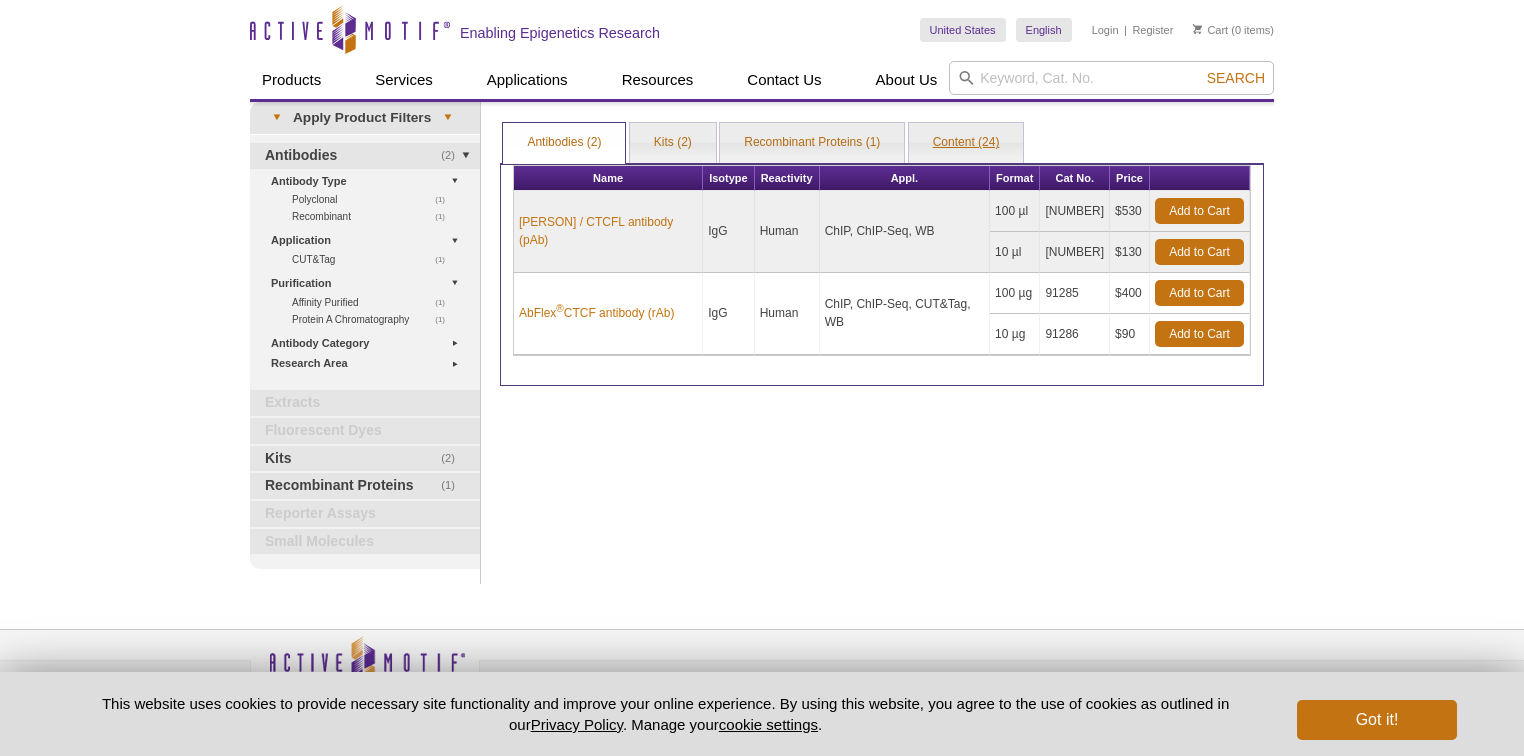 scroll, scrollTop: 0, scrollLeft: 0, axis: both 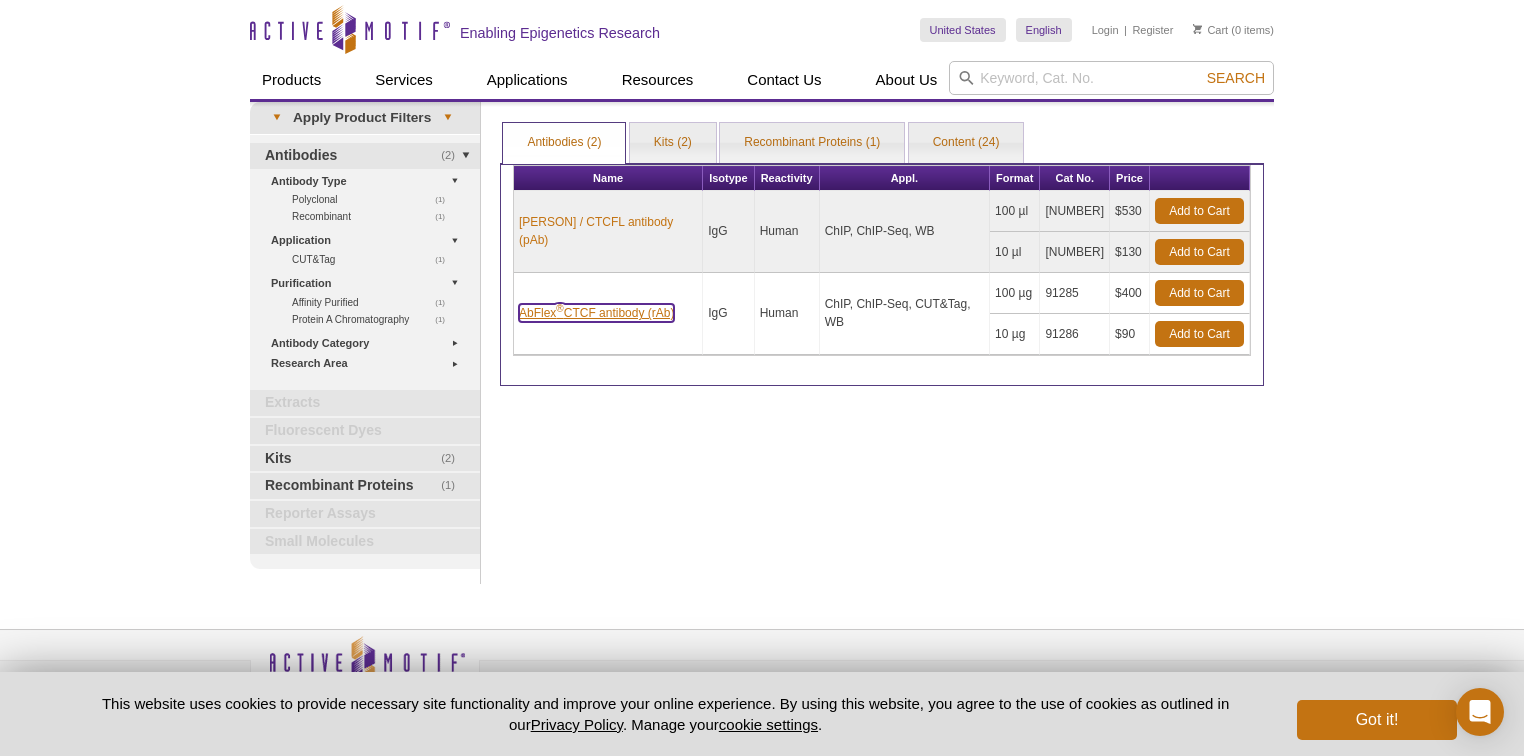 click on "AbFlex ®  CTCF antibody (rAb)" at bounding box center [596, 313] 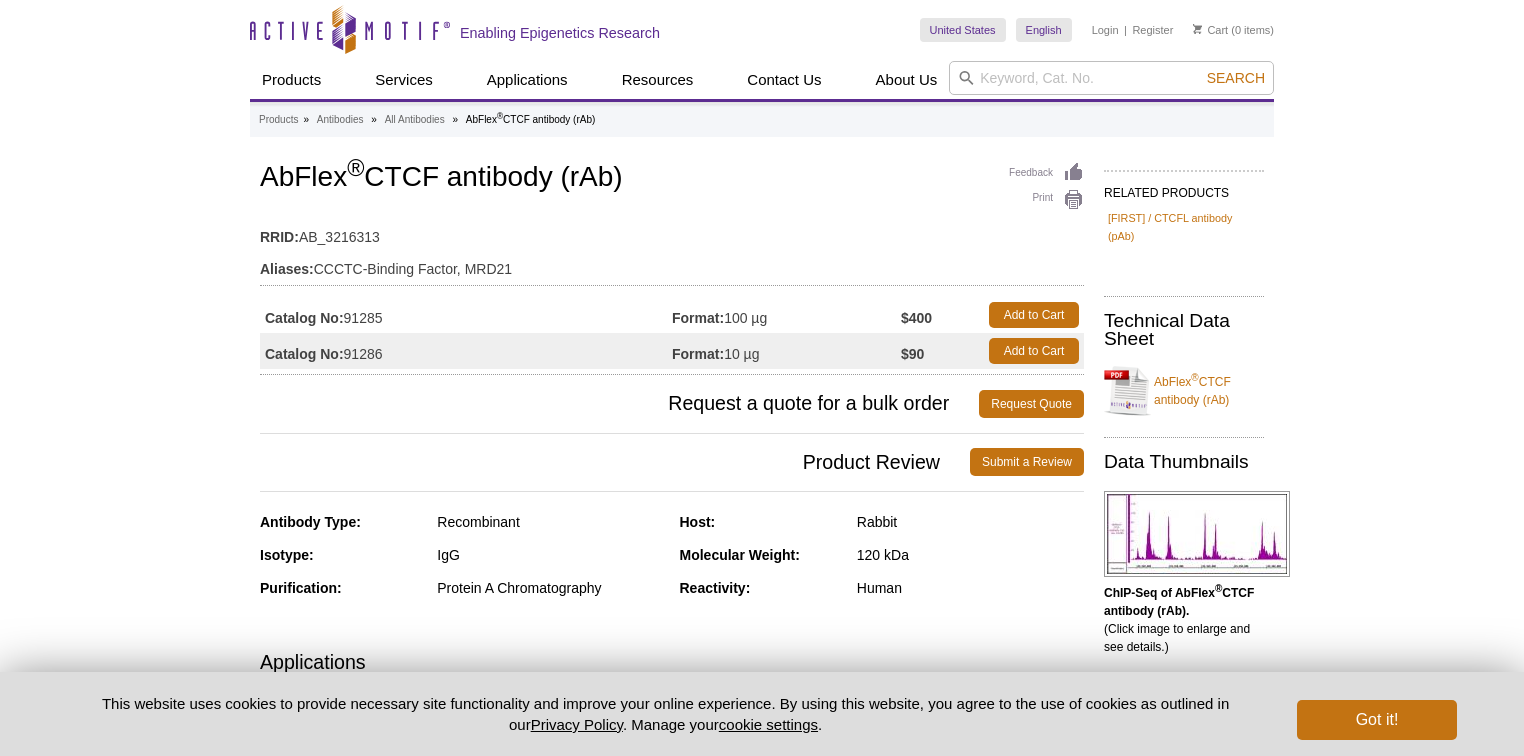 scroll, scrollTop: 0, scrollLeft: 0, axis: both 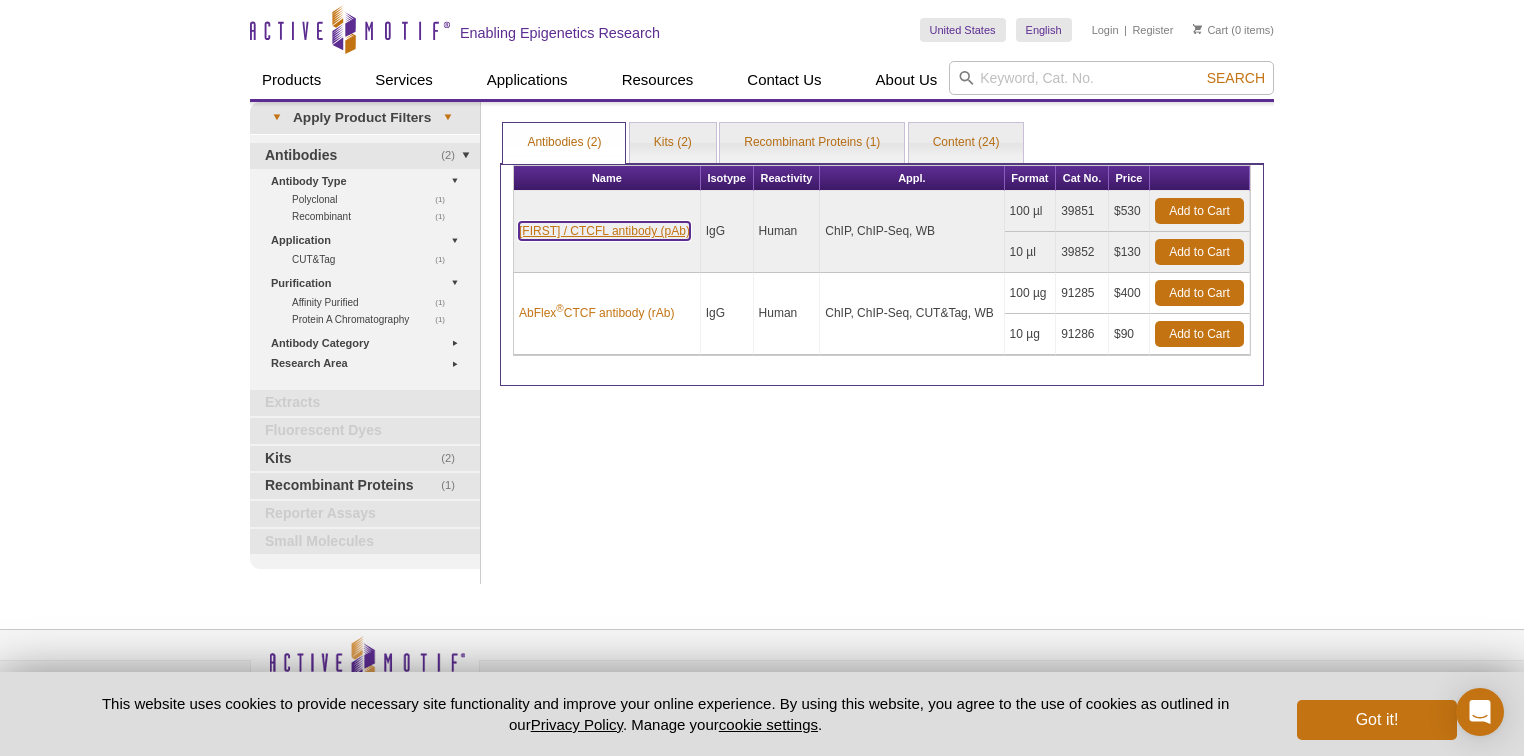 click on "[FIRST] / CTCFL antibody (pAb)" at bounding box center [604, 231] 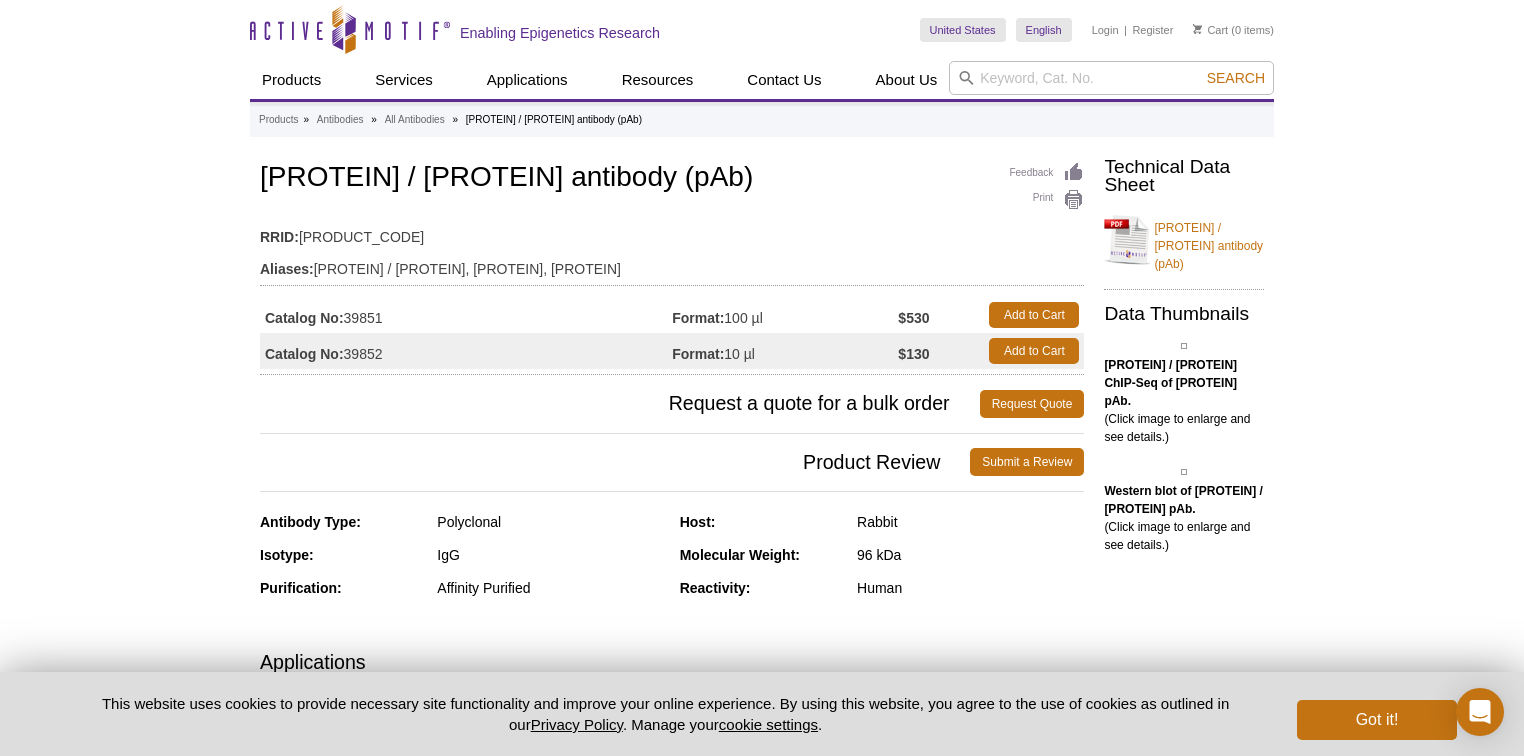 scroll, scrollTop: 0, scrollLeft: 0, axis: both 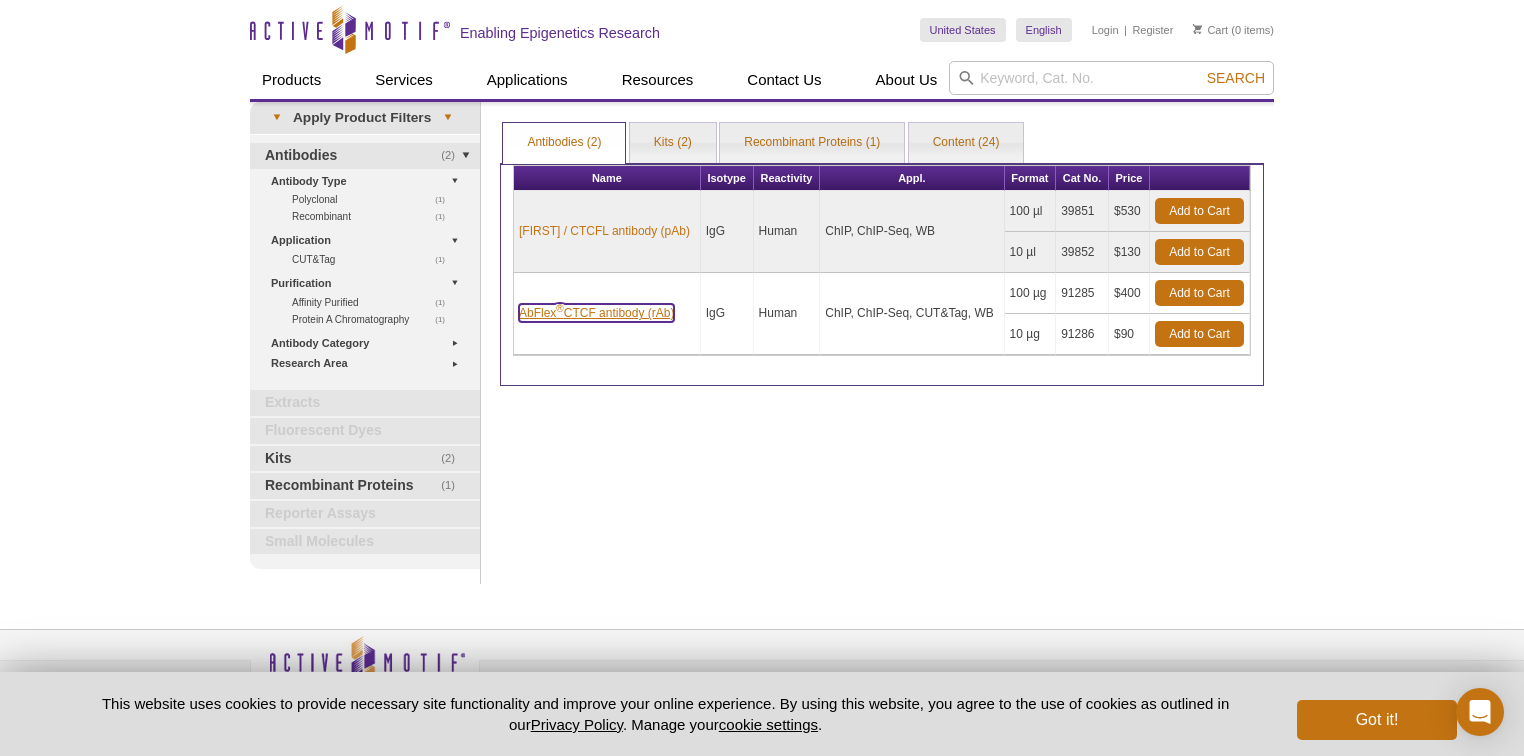 click on "AbFlex ®  CTCF antibody (rAb)" at bounding box center [596, 313] 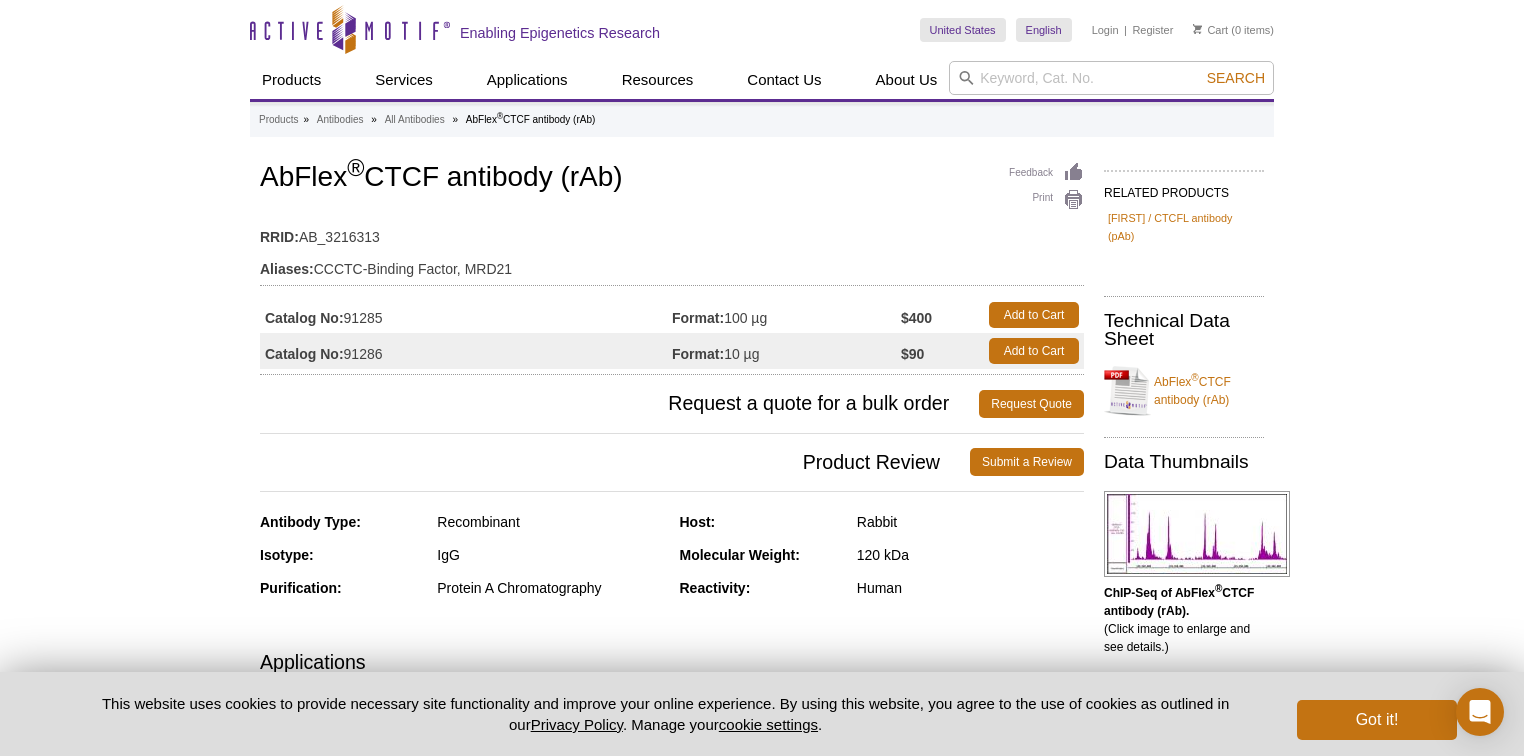 scroll, scrollTop: 0, scrollLeft: 0, axis: both 